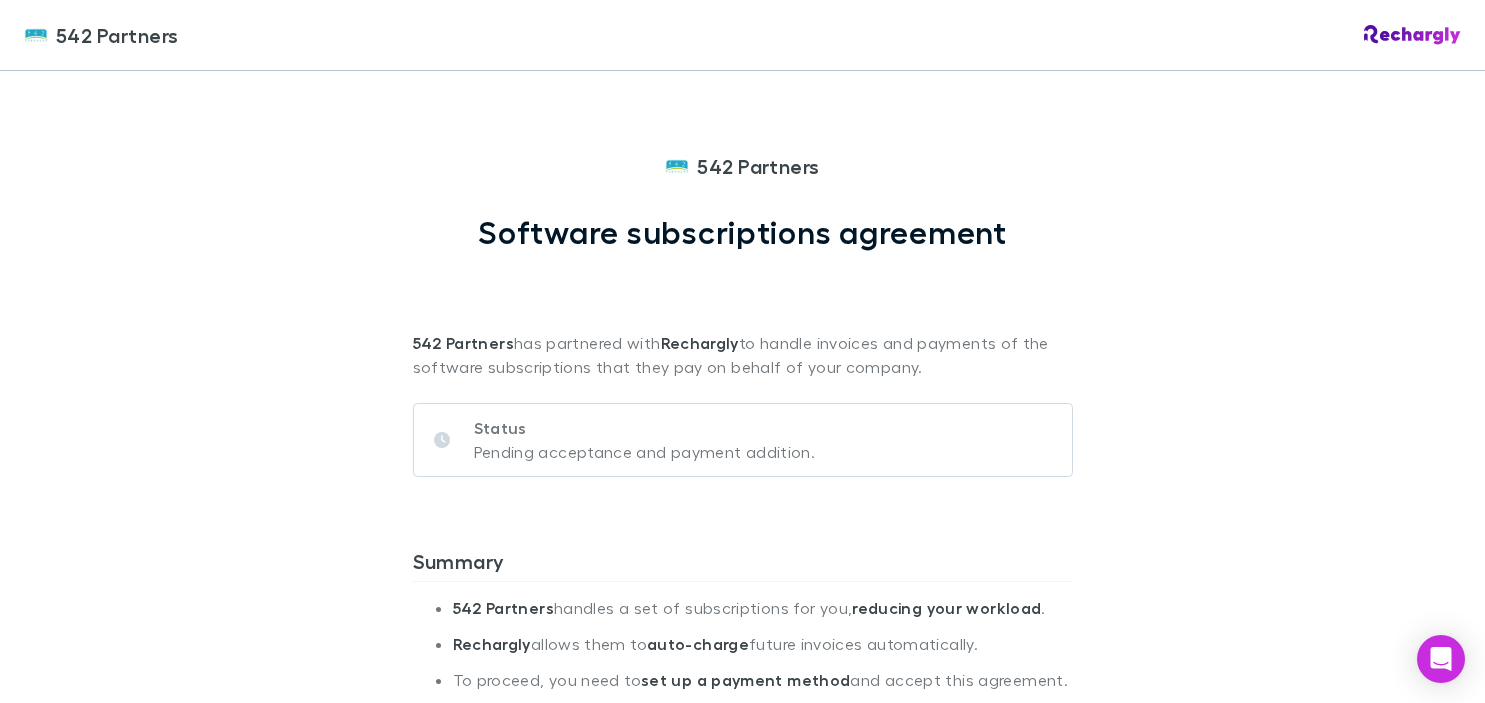 scroll, scrollTop: 0, scrollLeft: 0, axis: both 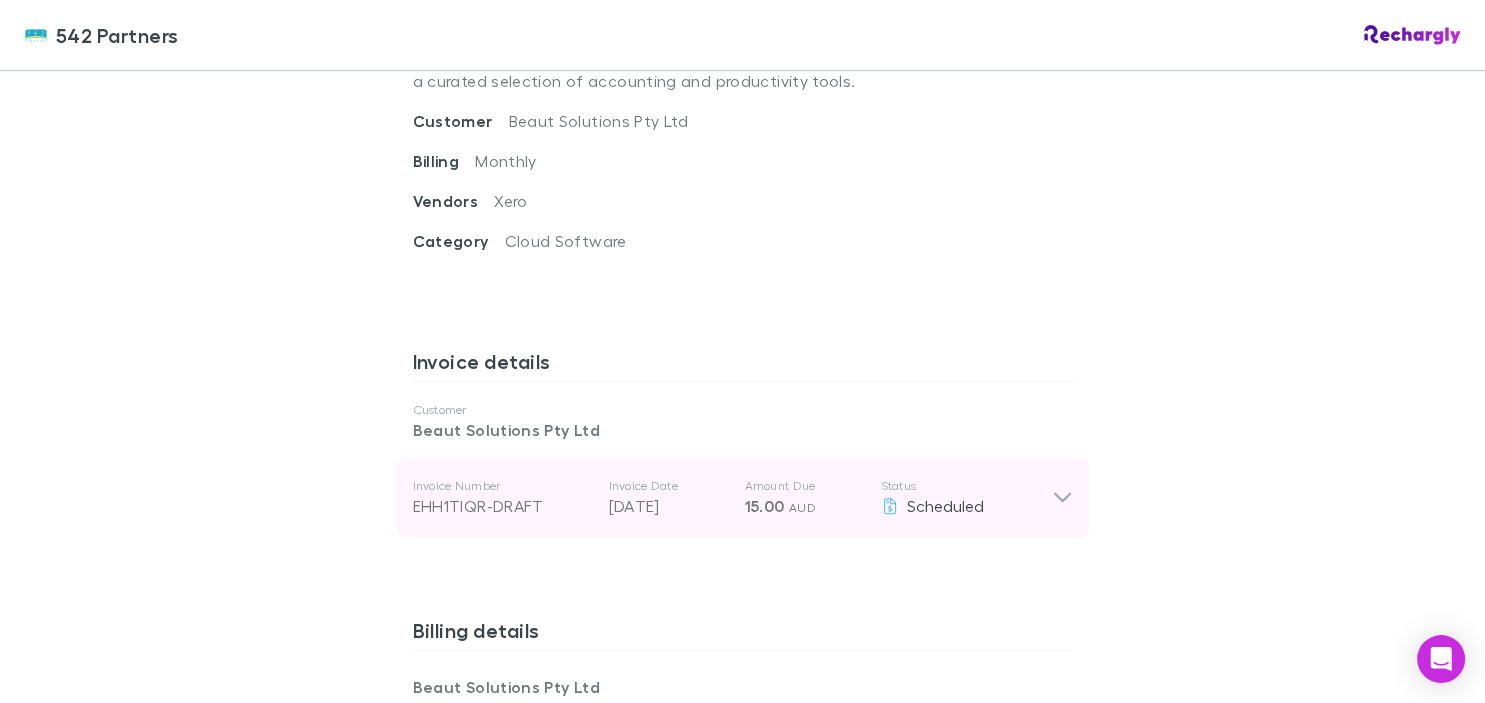 click 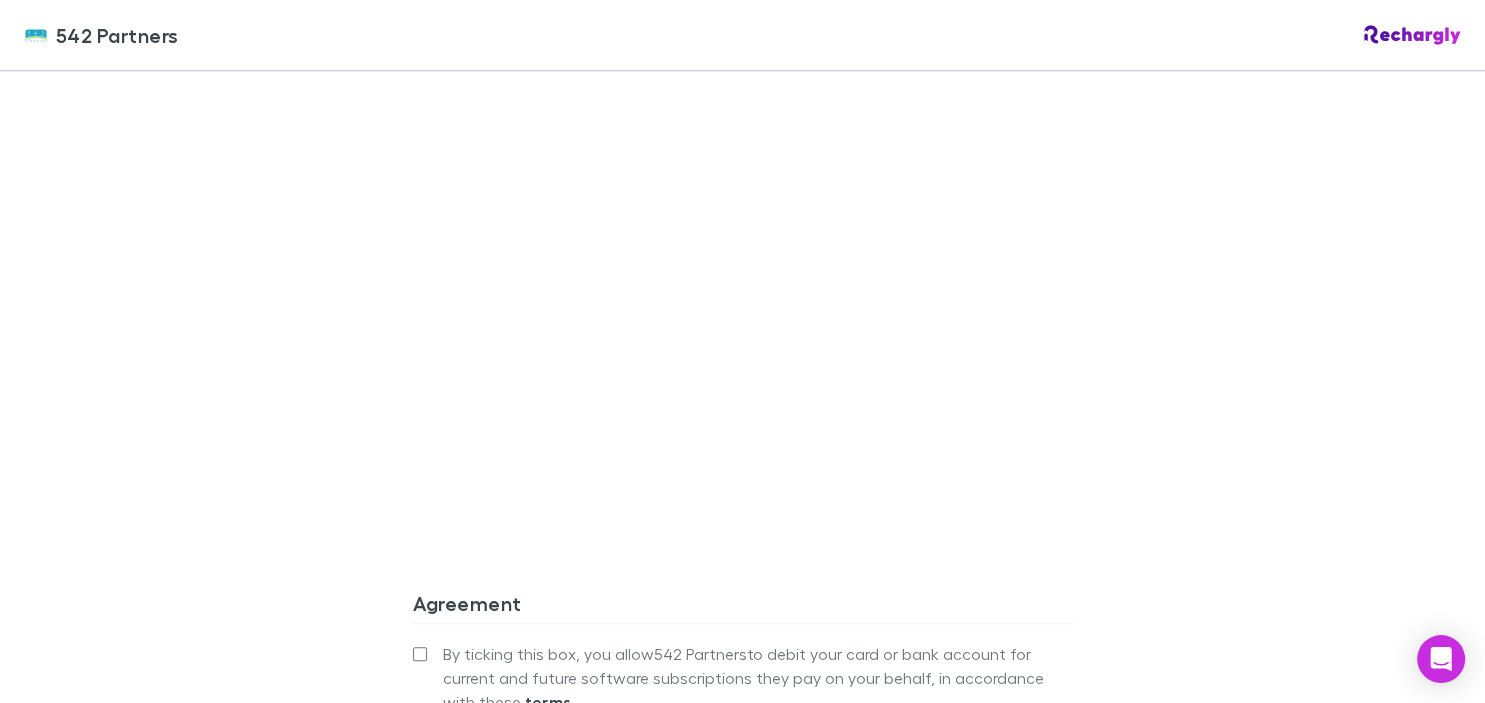 scroll, scrollTop: 1958, scrollLeft: 0, axis: vertical 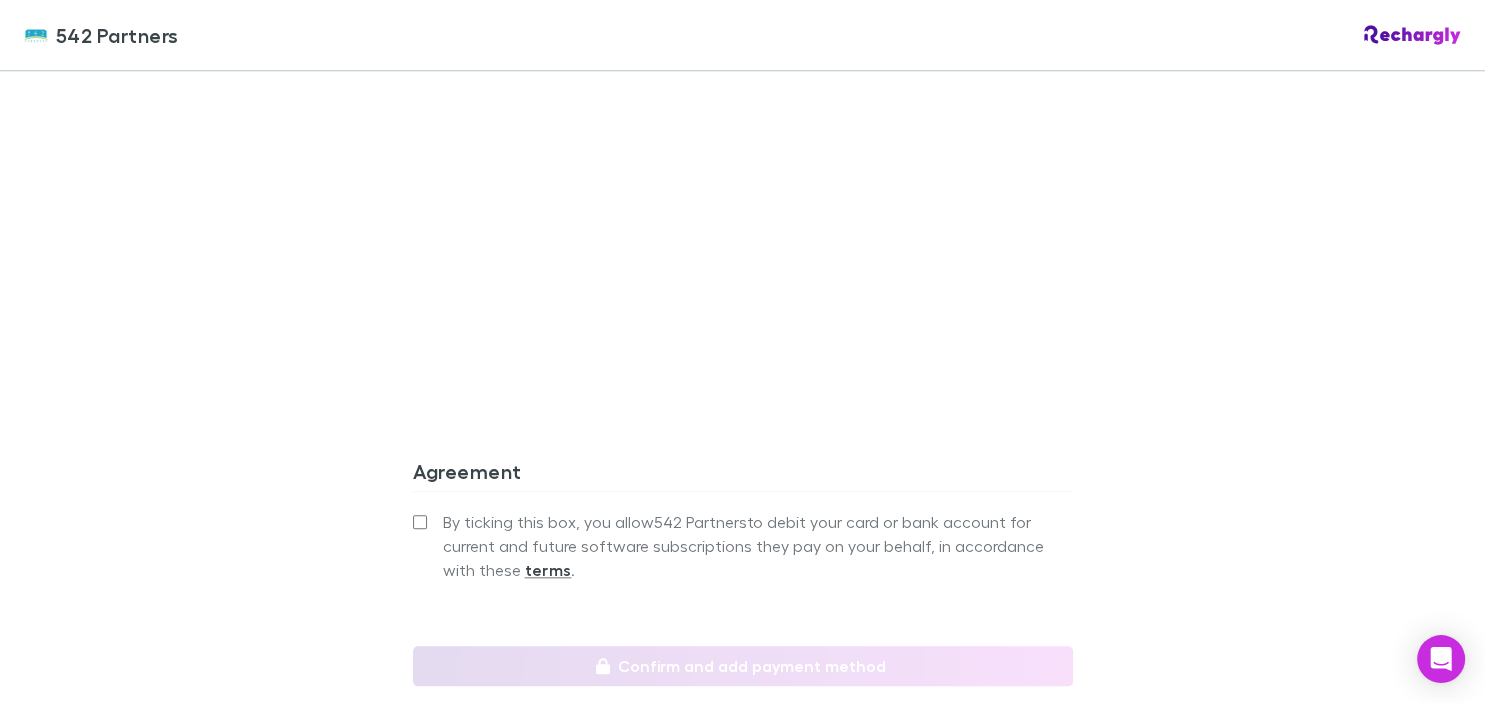 click on "By ticking this box, you allow  542 Partners  to debit your card or bank account for current and future software subscriptions they pay on your behalf, in accordance with these   terms ." at bounding box center [743, 577] 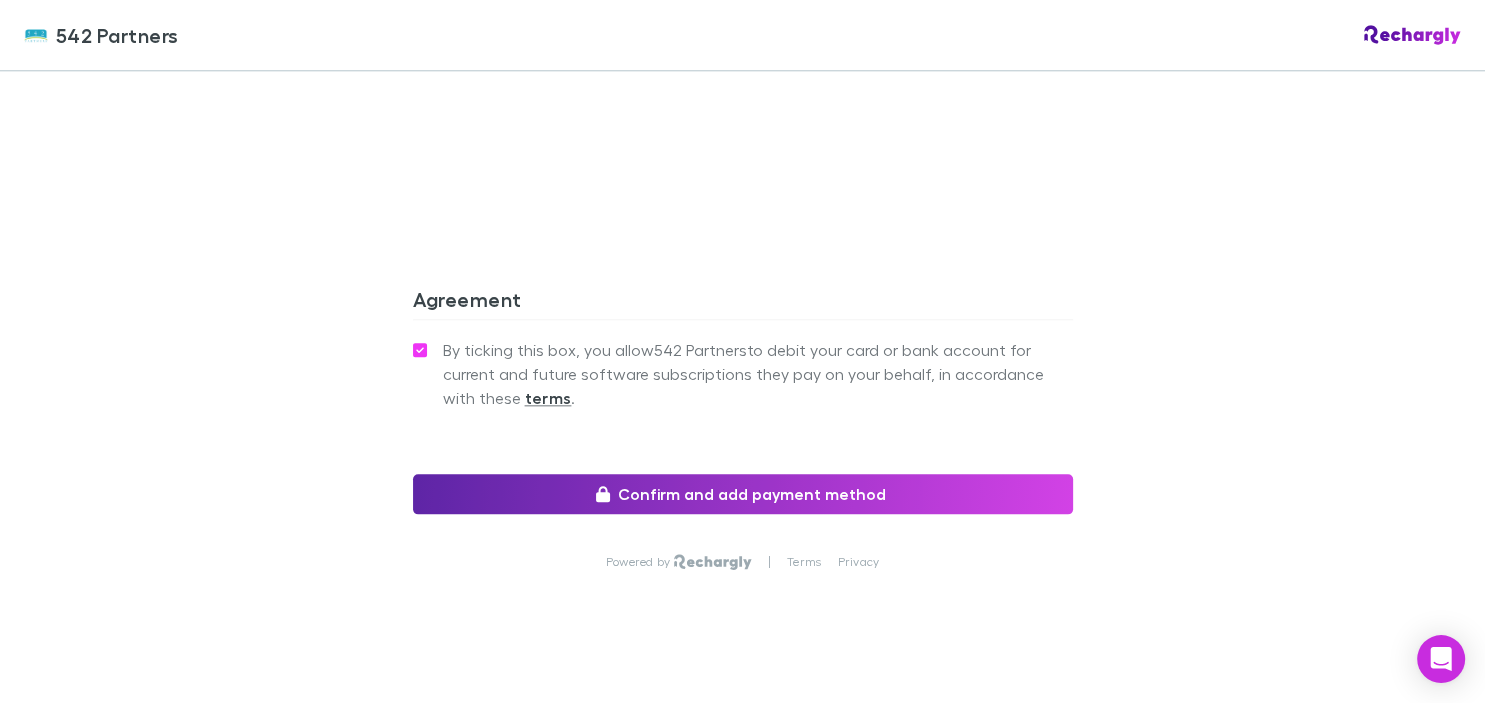 scroll, scrollTop: 2133, scrollLeft: 0, axis: vertical 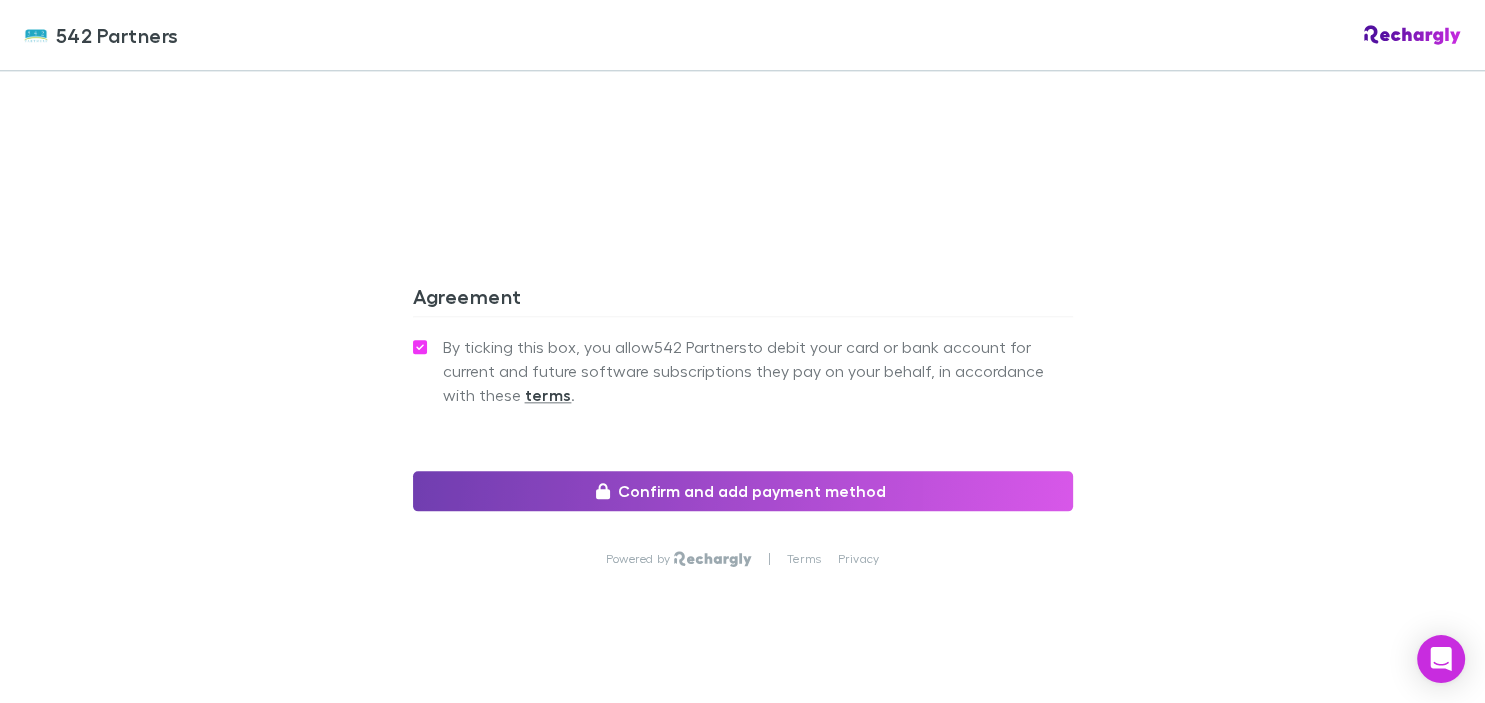 click on "Confirm and add payment method" at bounding box center [743, 491] 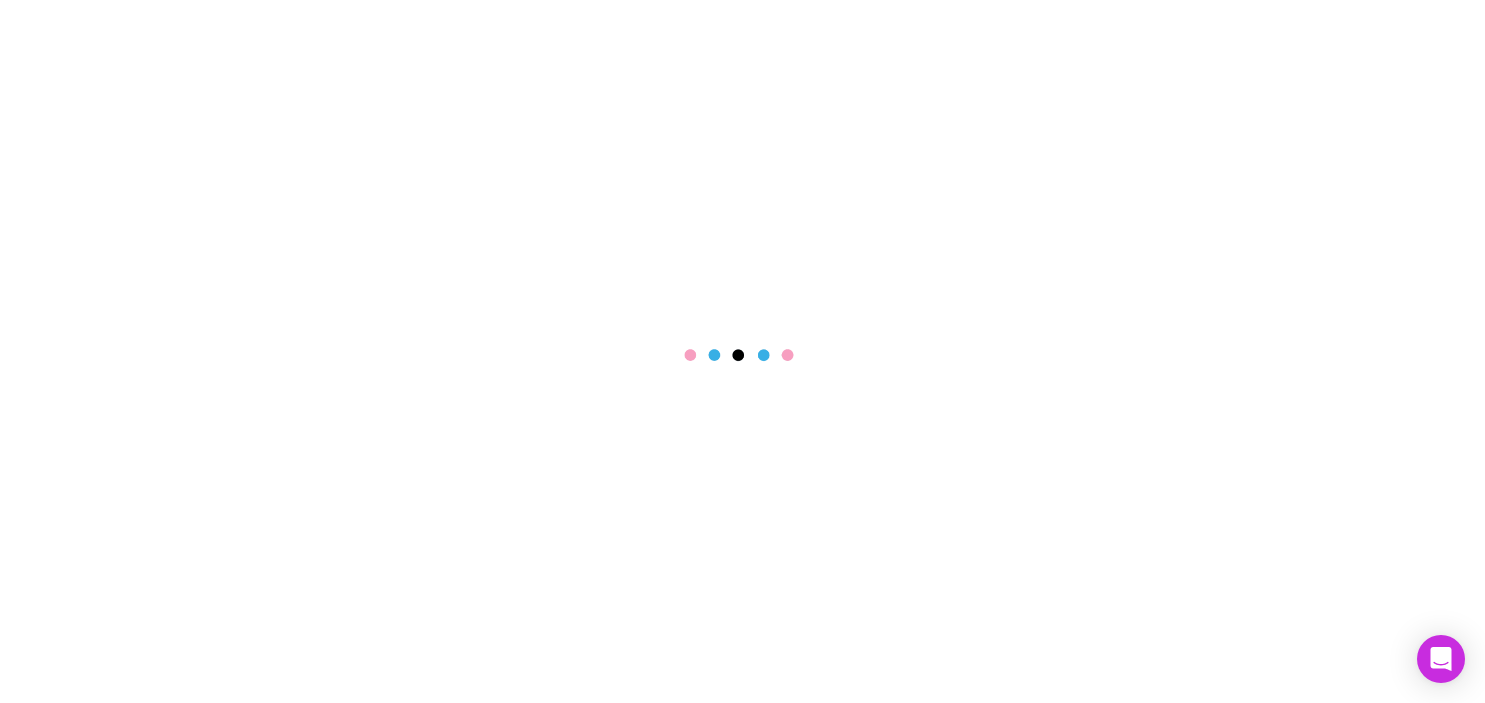 scroll, scrollTop: 0, scrollLeft: 0, axis: both 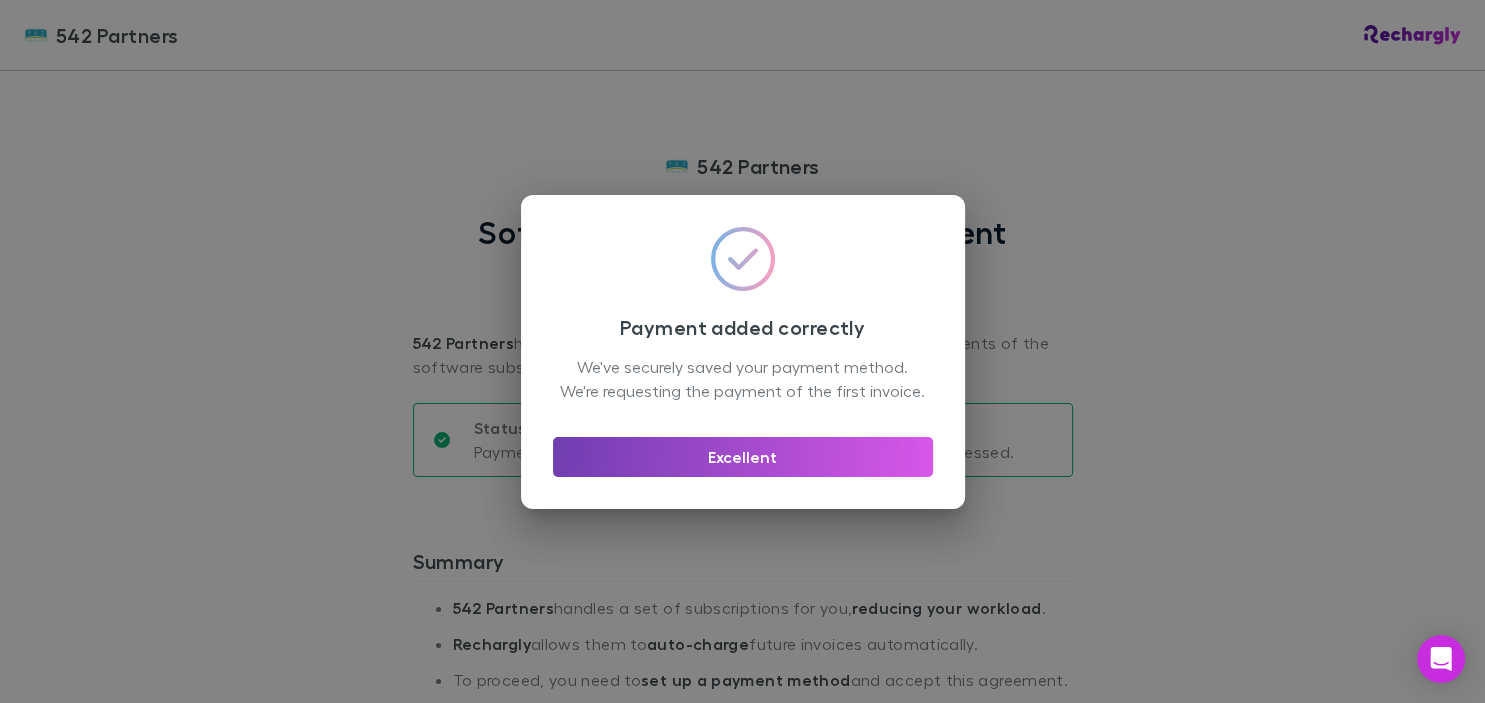 click on "Excellent" at bounding box center [743, 457] 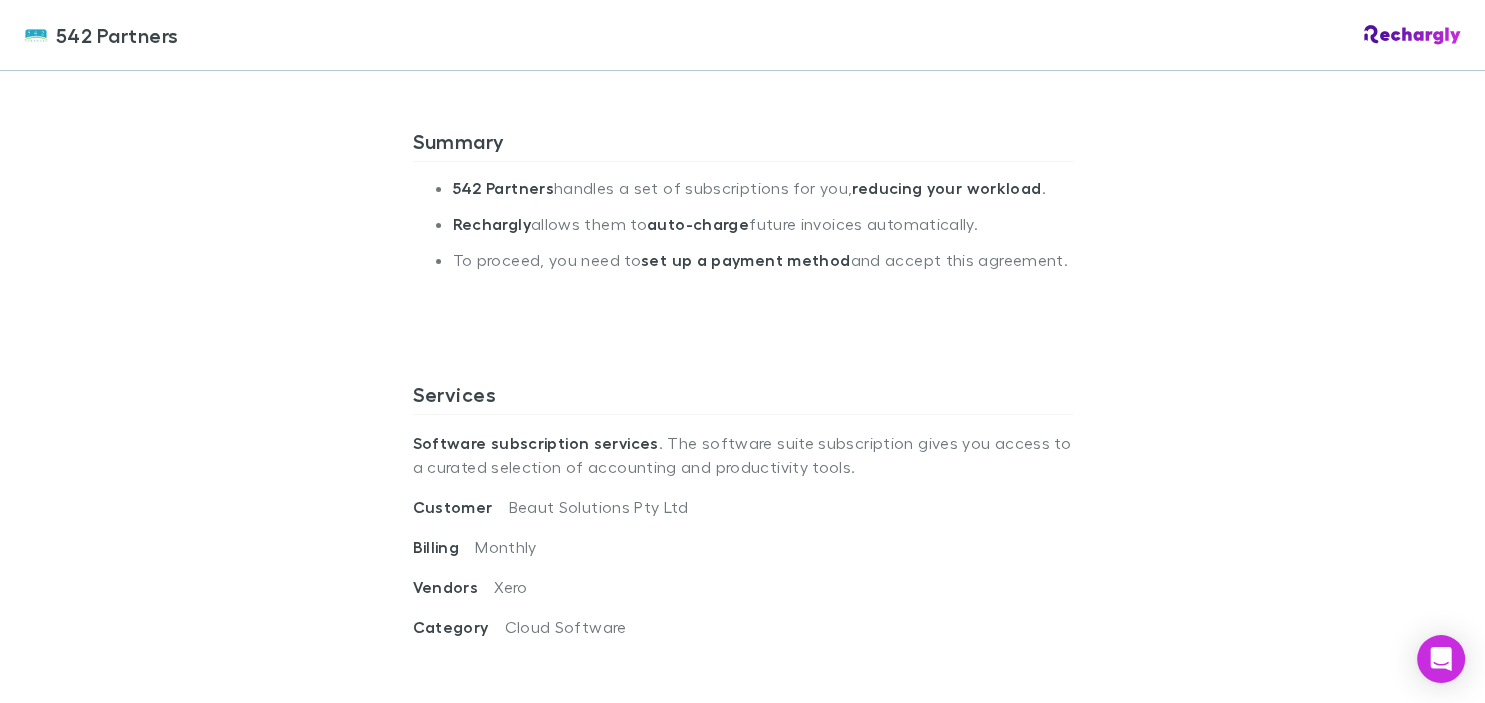 scroll, scrollTop: 0, scrollLeft: 0, axis: both 